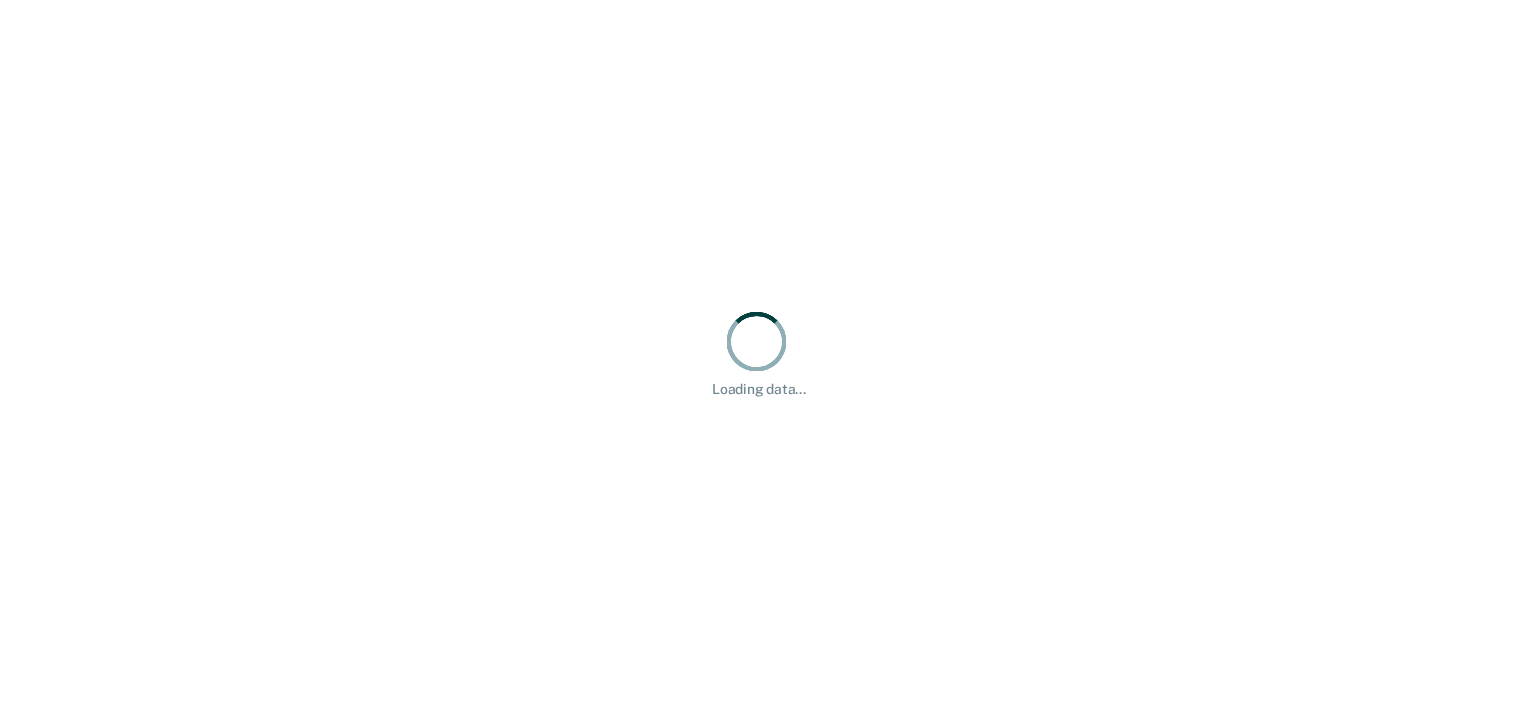 scroll, scrollTop: 0, scrollLeft: 0, axis: both 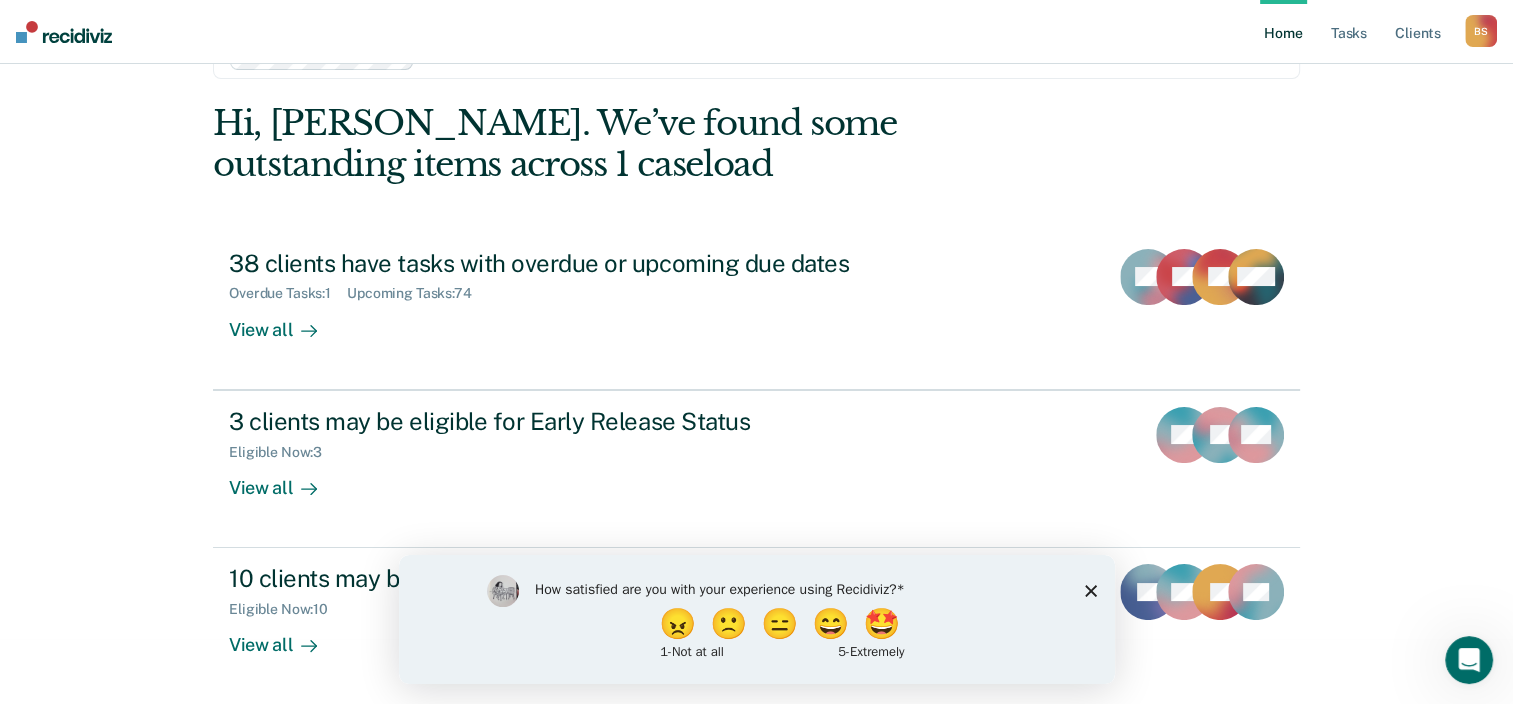 click 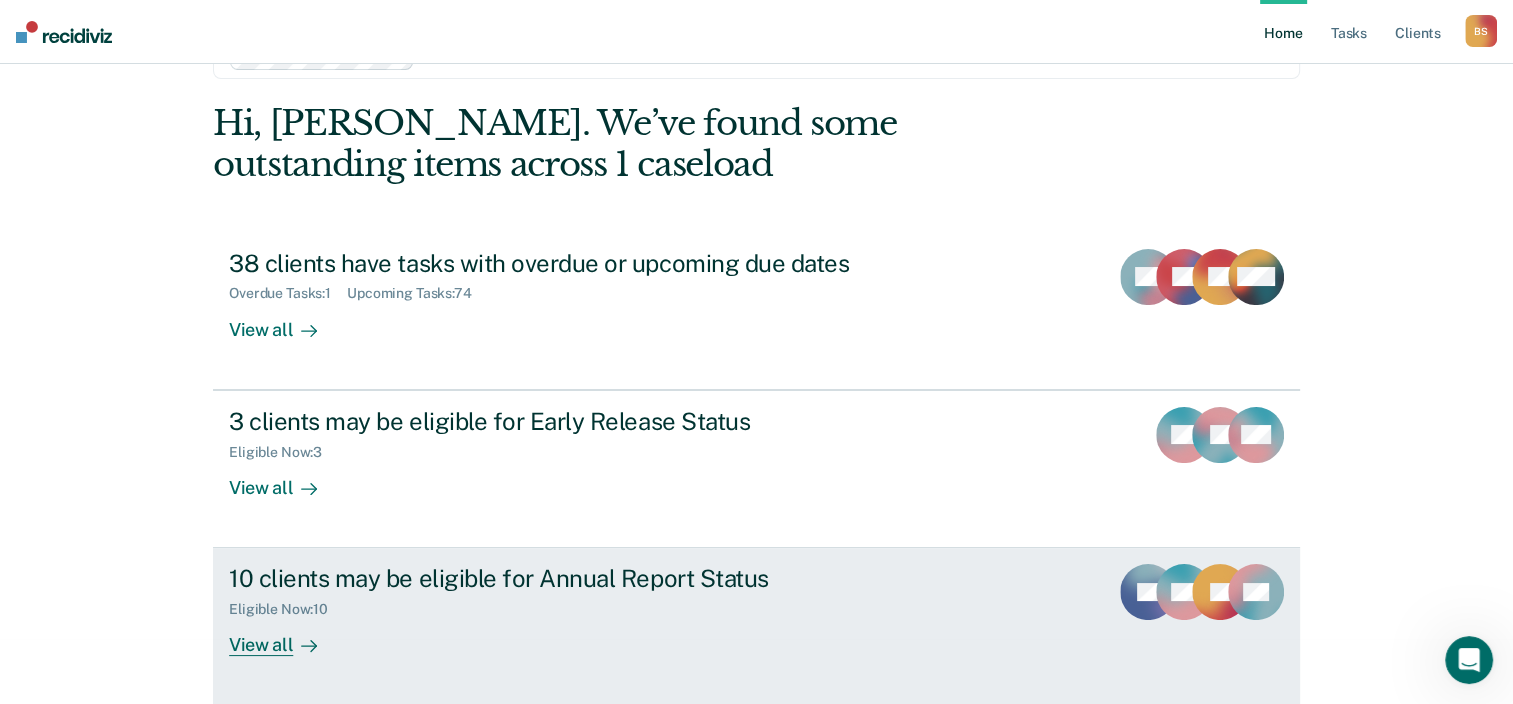 click on "Eligible Now :  10" at bounding box center (580, 605) 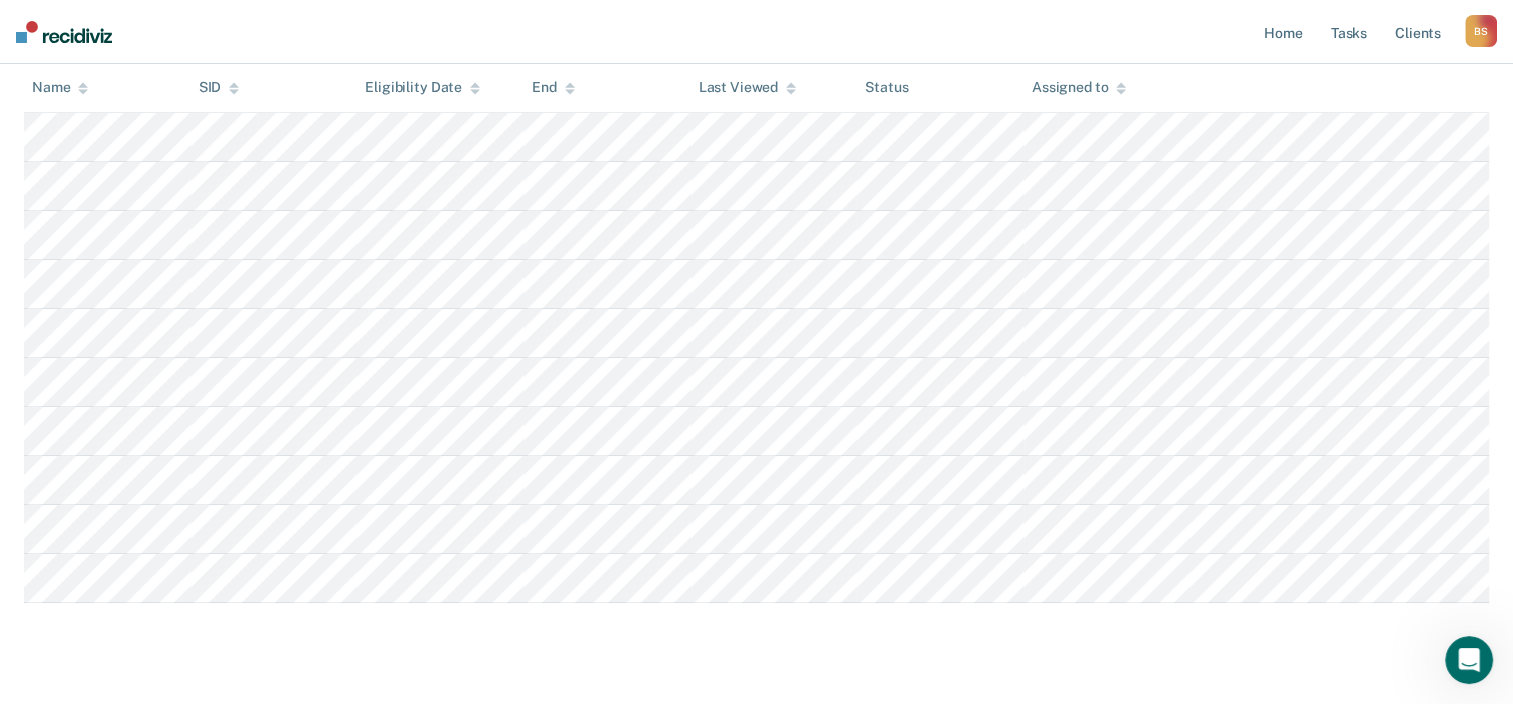 scroll, scrollTop: 343, scrollLeft: 0, axis: vertical 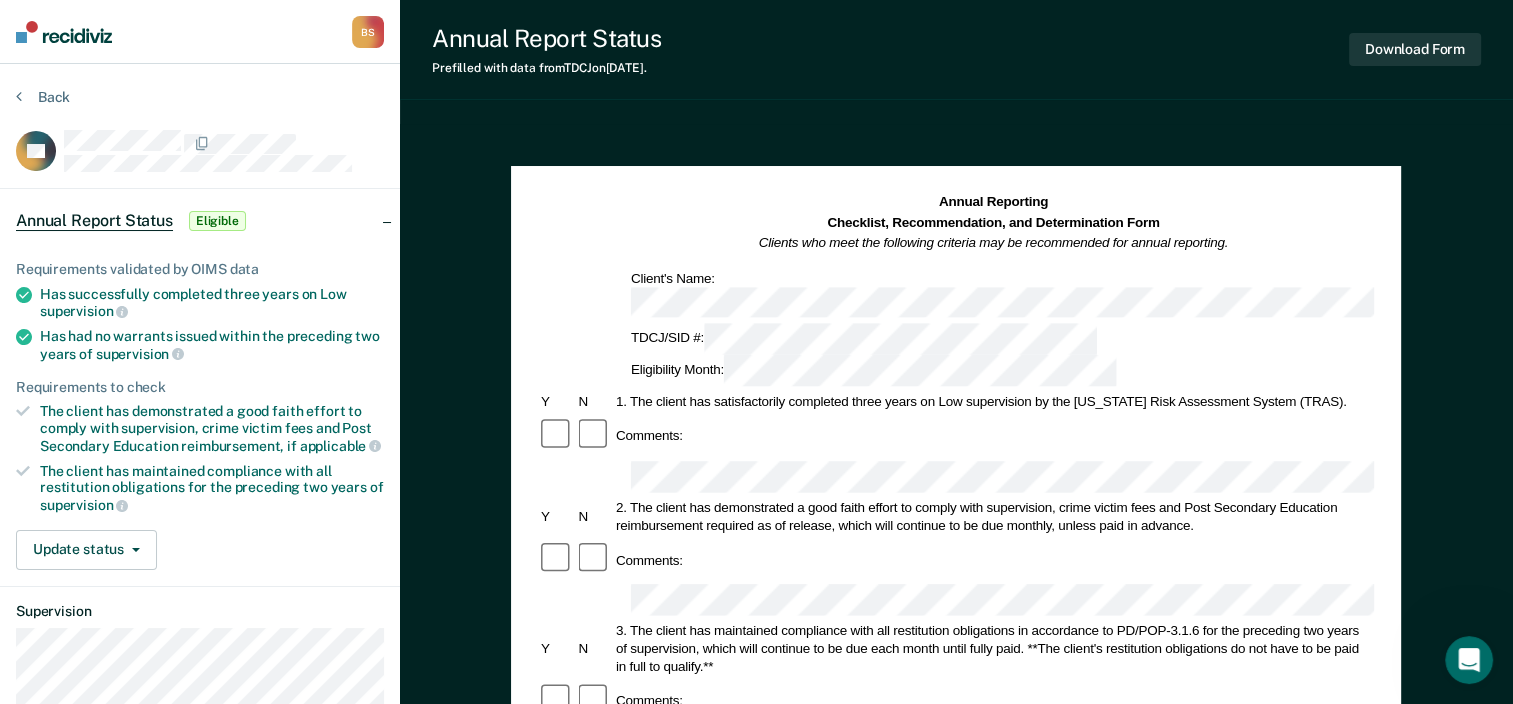 click 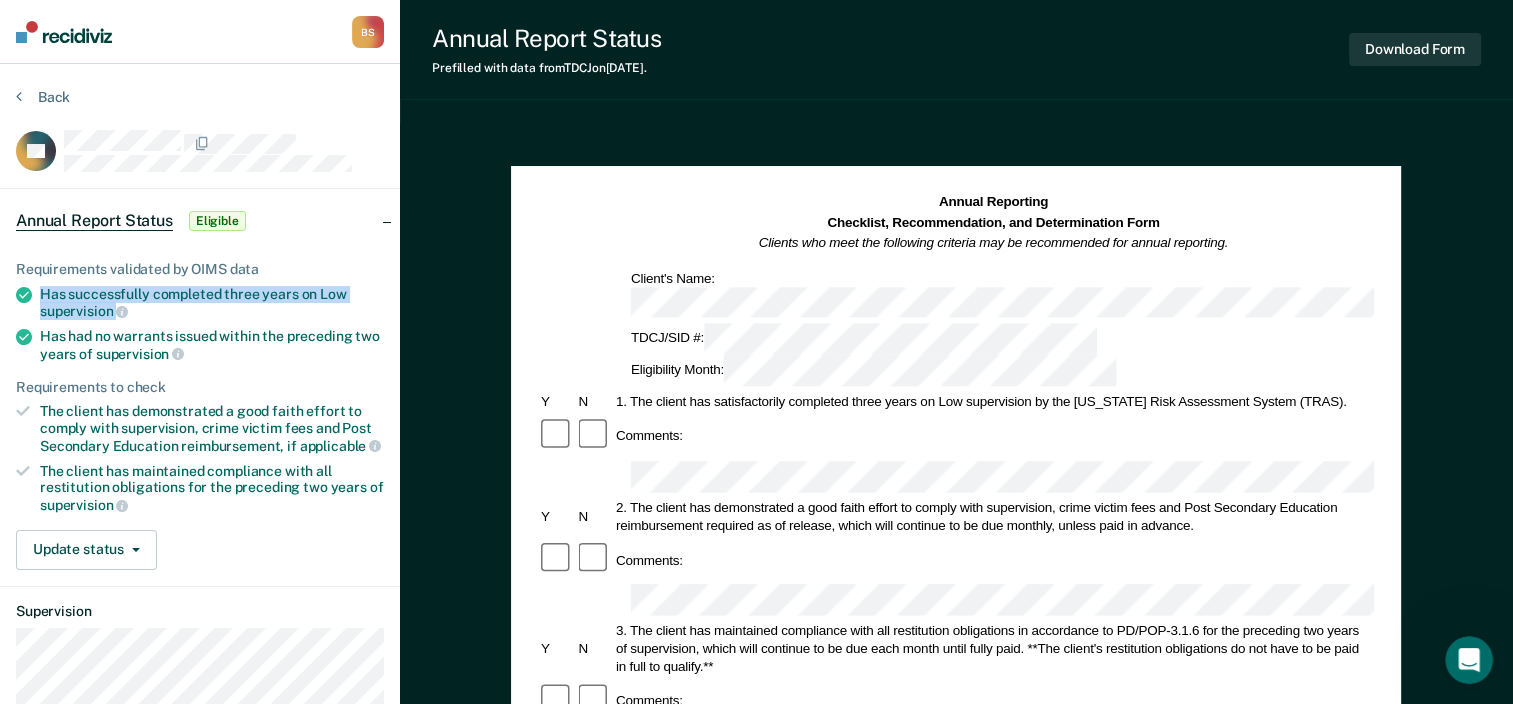 drag, startPoint x: 43, startPoint y: 290, endPoint x: 151, endPoint y: 313, distance: 110.42192 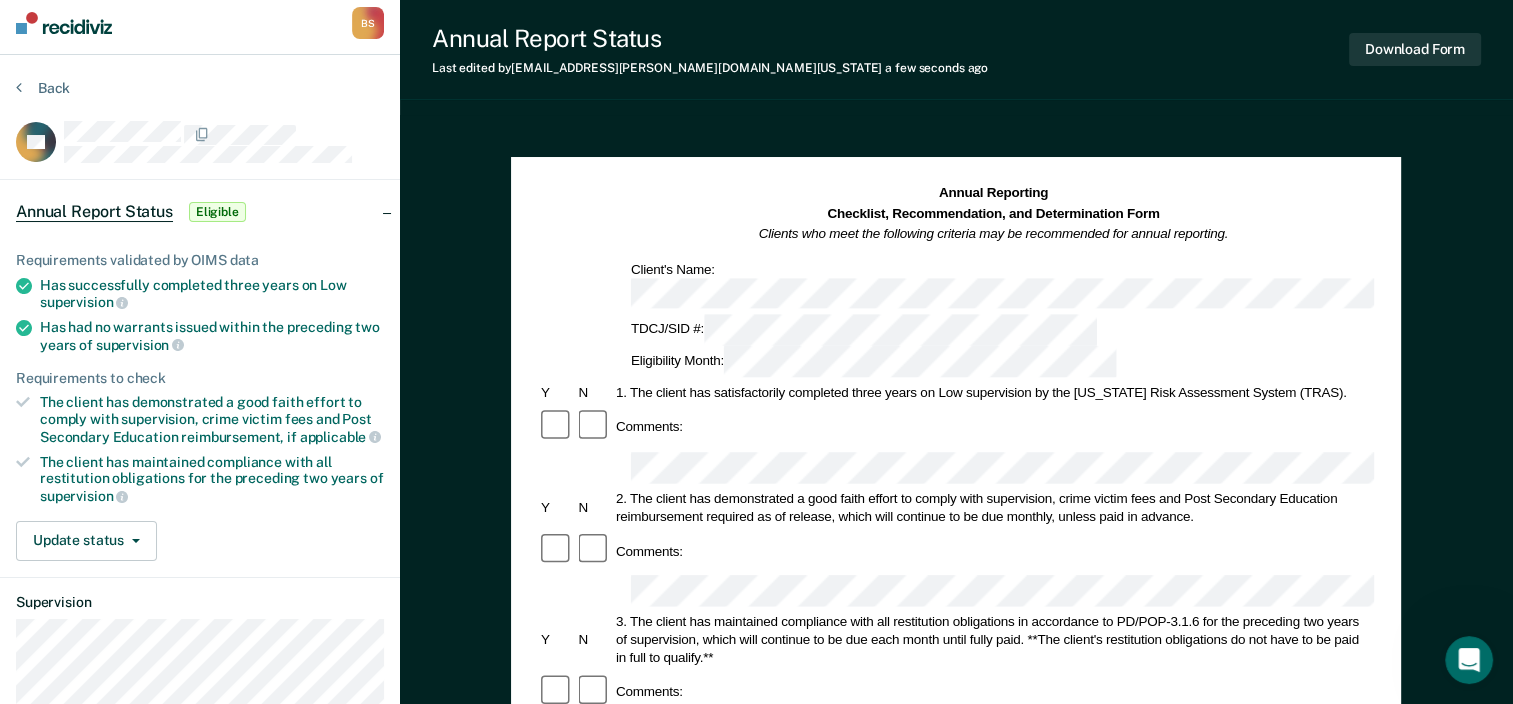 scroll, scrollTop: 0, scrollLeft: 0, axis: both 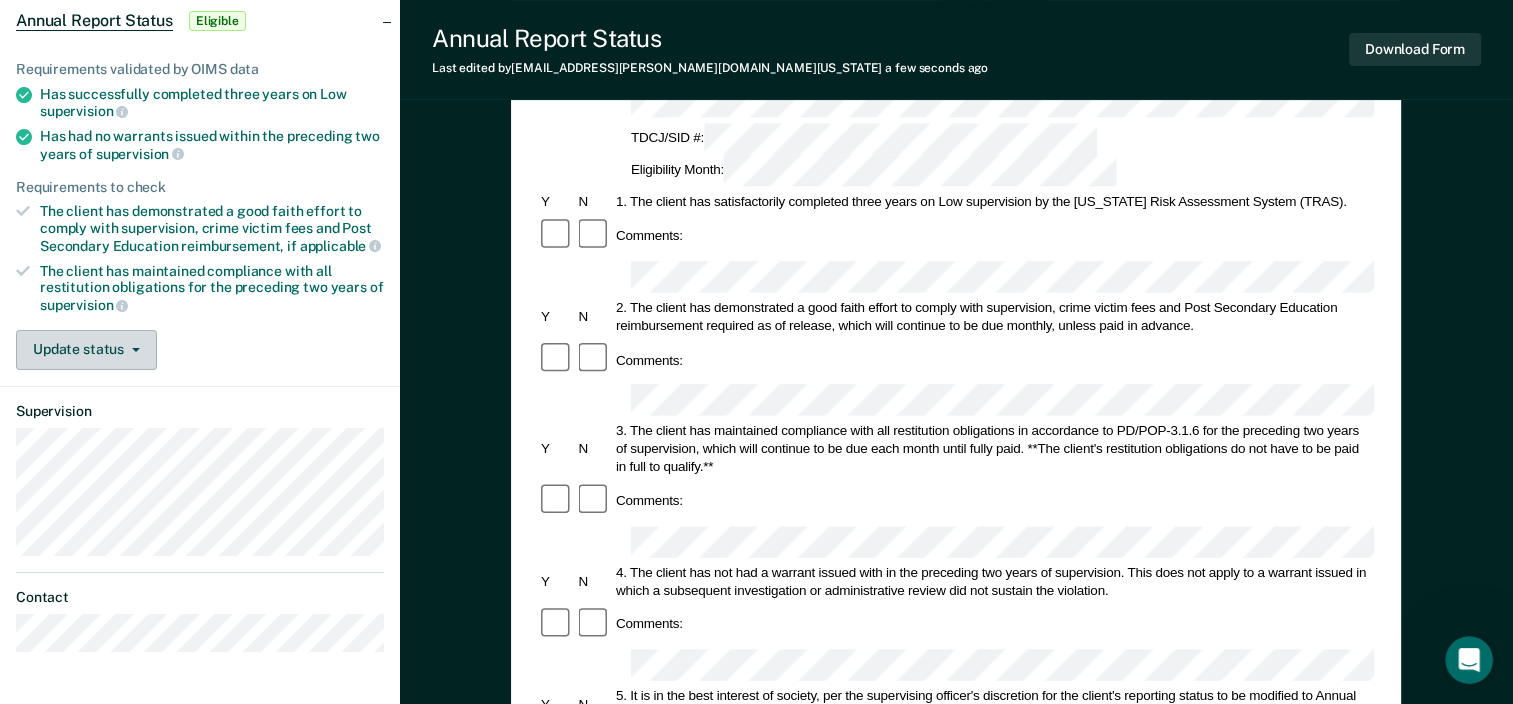 click on "Update status" at bounding box center [86, 350] 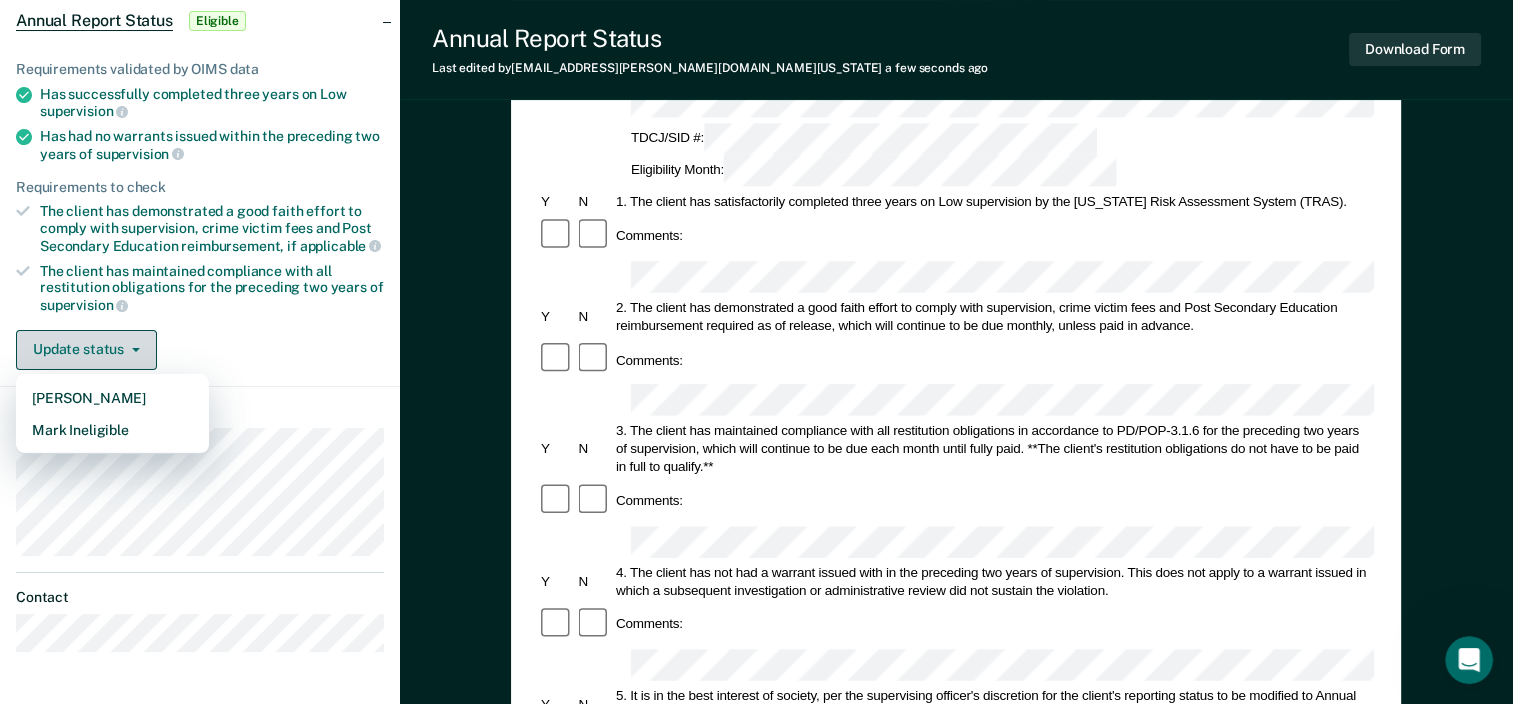 click on "Update status" at bounding box center (86, 350) 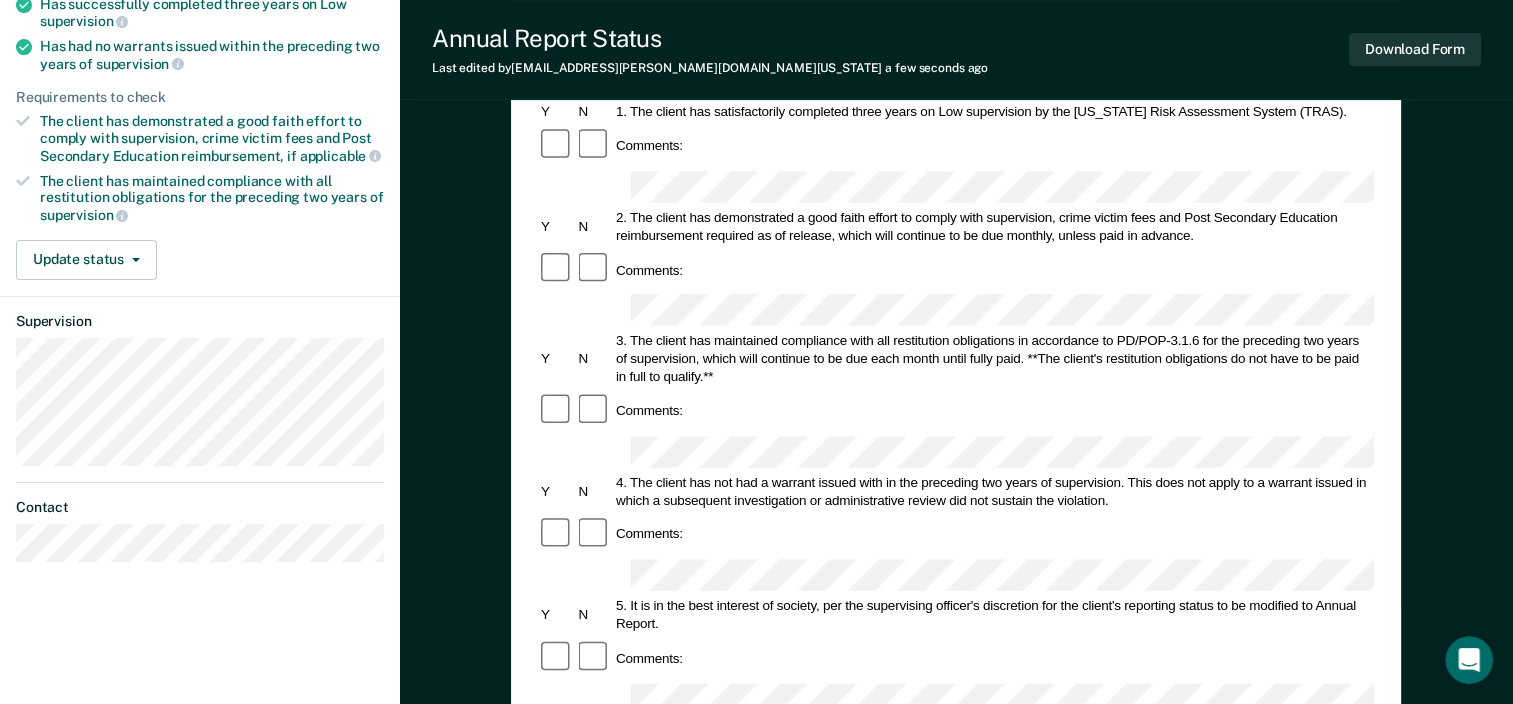 scroll, scrollTop: 300, scrollLeft: 0, axis: vertical 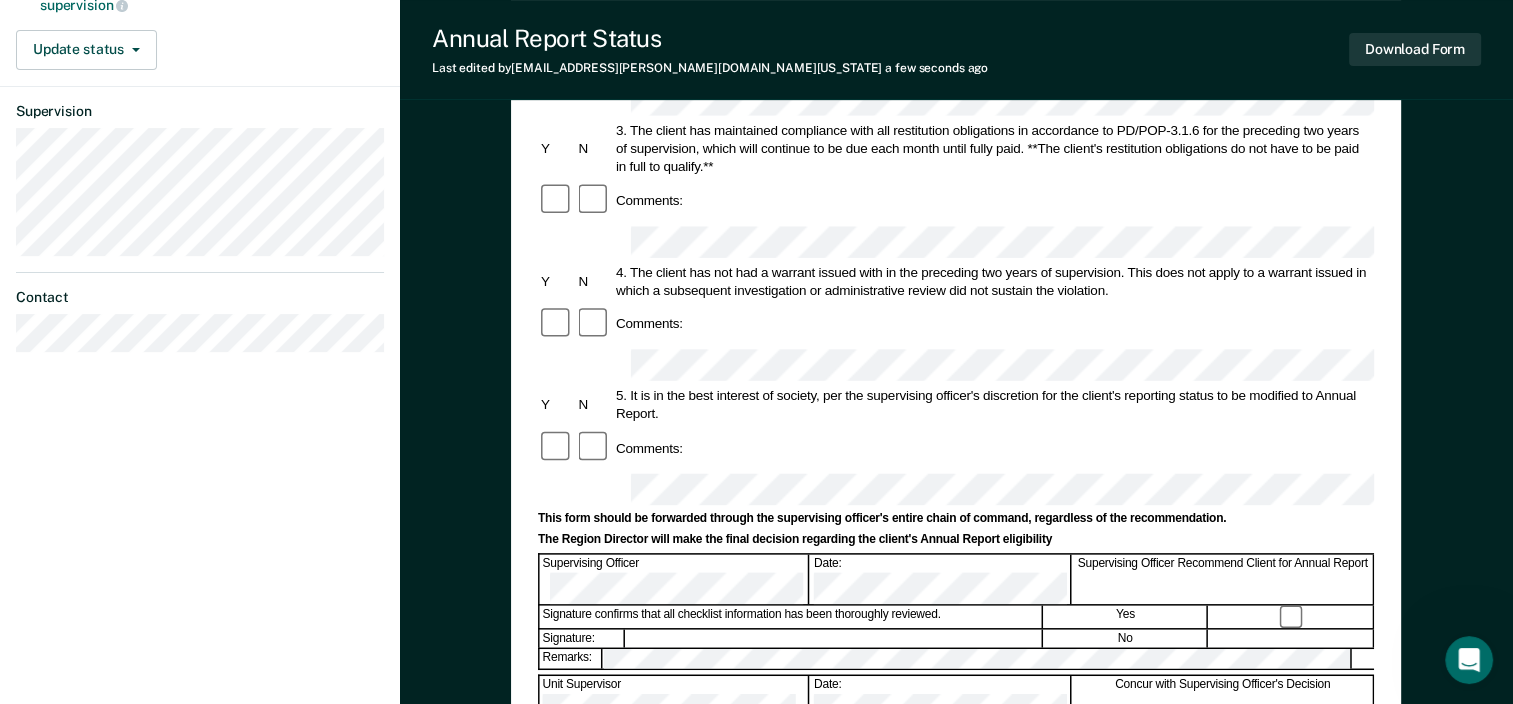 click at bounding box center (834, 639) 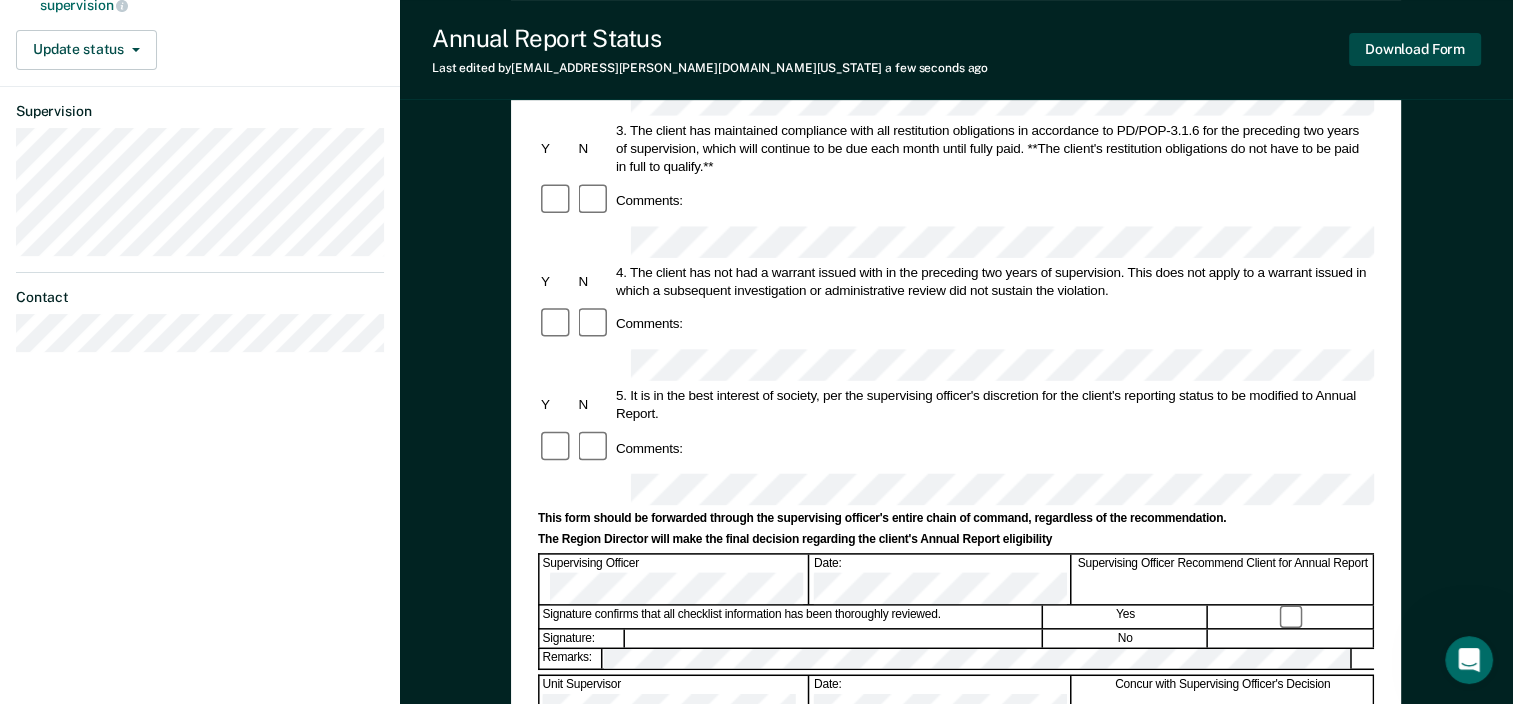 click on "Download Form" at bounding box center [1415, 49] 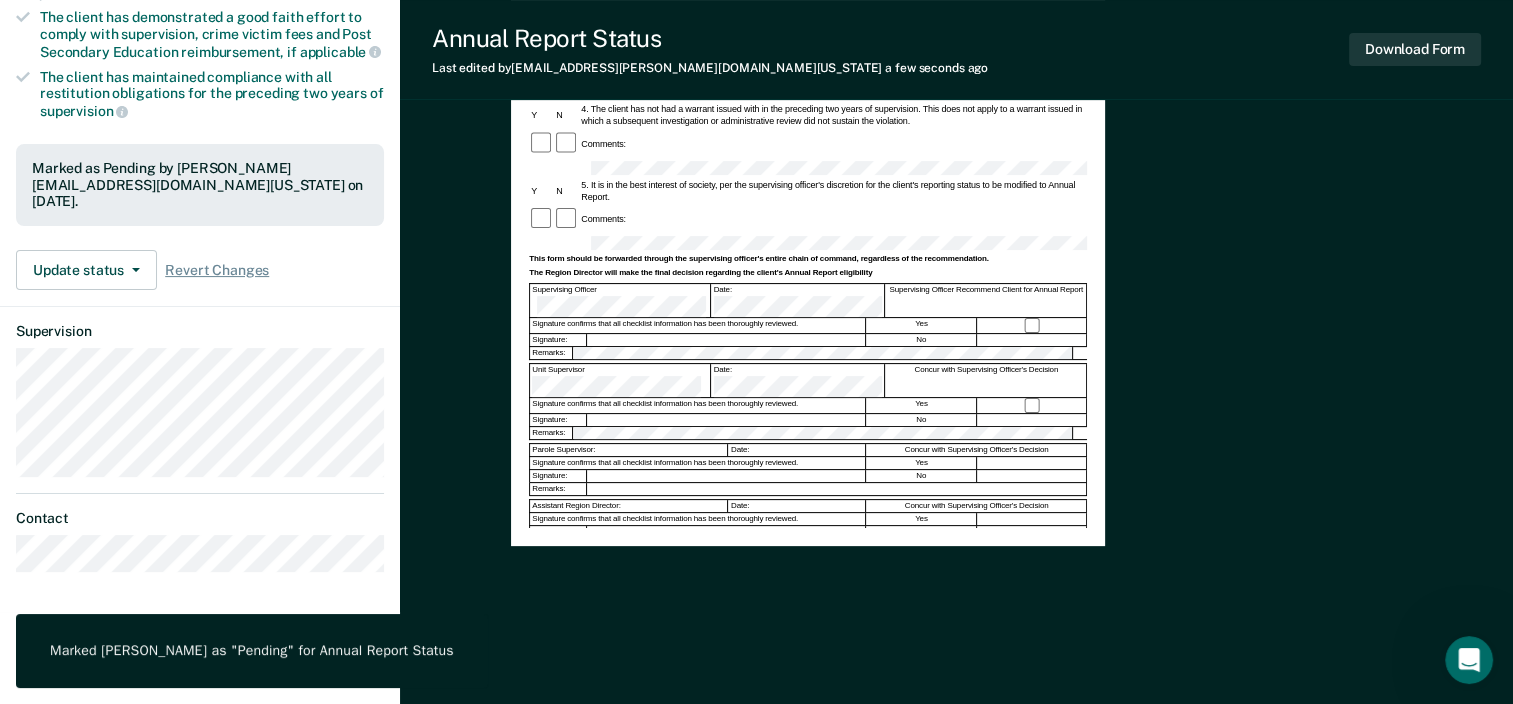 scroll, scrollTop: 0, scrollLeft: 0, axis: both 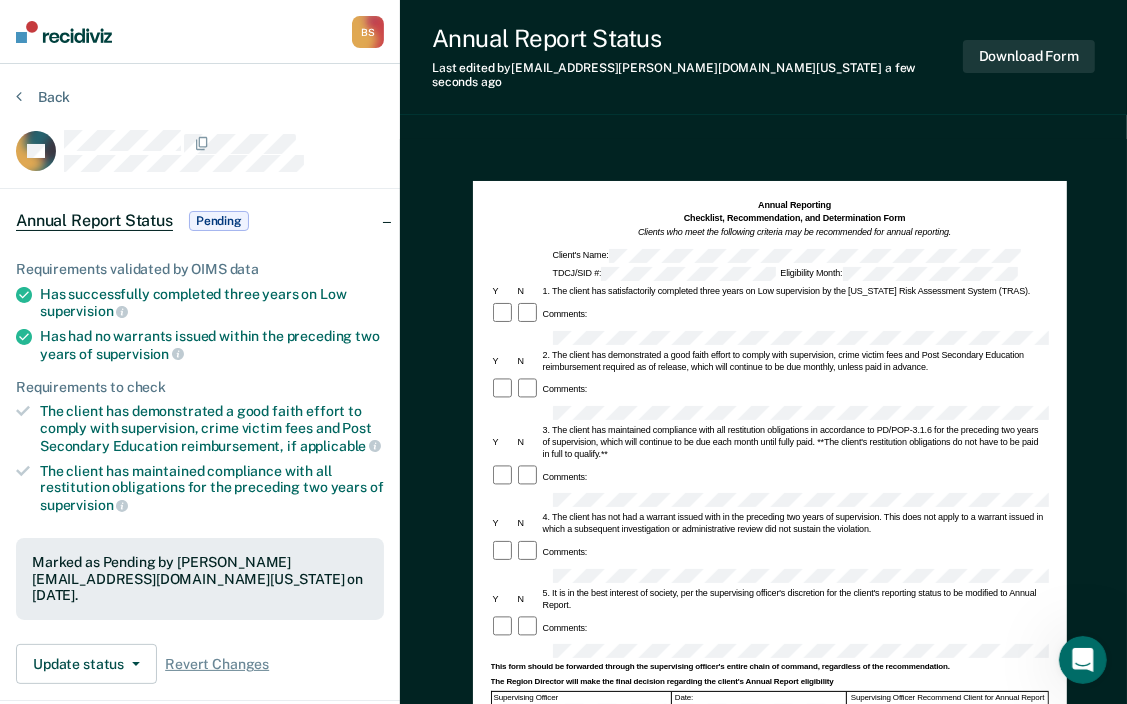 click on "Annual Report Status Last edited by  Bianca.Sobrevilla@tdcj.texas.gov   a few seconds ago Download Form Annual Reporting   Checklist, Recommendation, and Determination Form Clients who meet the following criteria may be recommended for annual reporting. Client's Name: TDCJ/SID #: Eligibility Month: Y N 1. The client has satisfactorily completed three years on Low supervision by the Texas Risk Assessment System (TRAS). Comments: Y N 2. The client has demonstrated a good faith effort to comply with supervision, crime victim fees and Post Secondary Education reimbursement required as of release, which will continue to be due monthly, unless paid in advance. Comments: Y N 3. The client has maintained compliance with all restitution obligations in accordance to PD/POP-3.1.6 for the preceding two years of supervision, which will continue to be due each month until fully paid. **The client's restitution obligations do not have to be paid in full to qualify.** Comments: Y N Comments: Y N Comments: Supervising Officer" at bounding box center (763, 509) 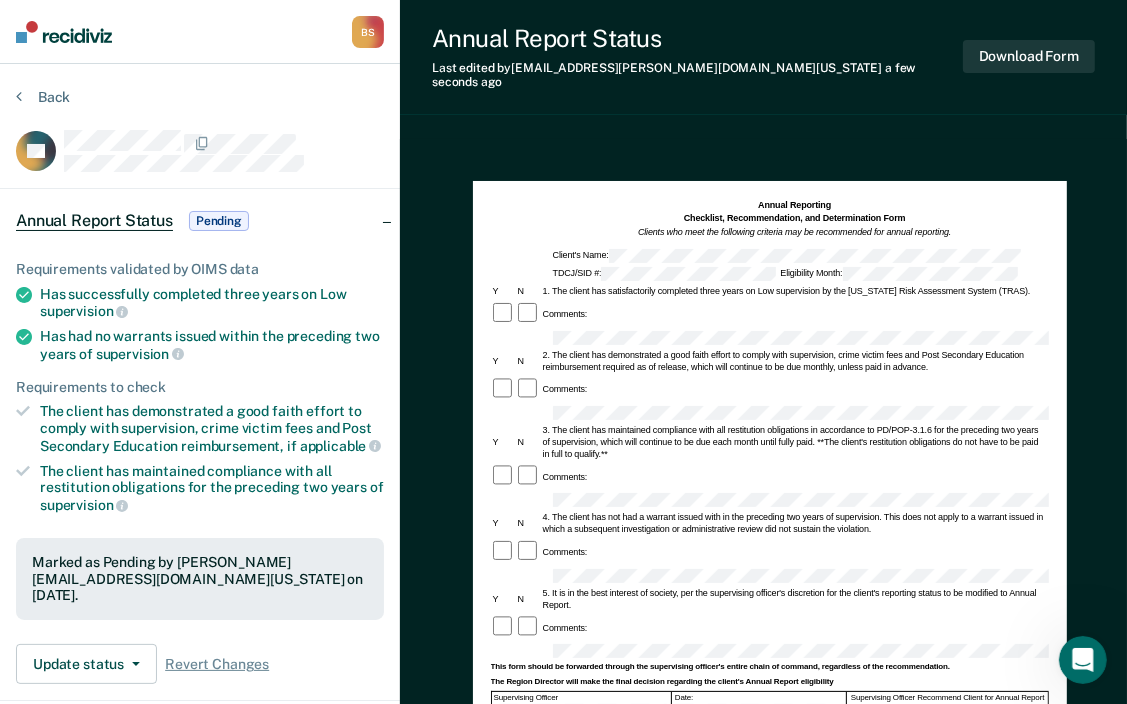 click on "Annual Reporting   Checklist, Recommendation, and Determination Form Clients who meet the following criteria may be recommended for annual reporting. Client's Name: TDCJ/SID #: Eligibility Month: Y N 1. The client has satisfactorily completed three years on Low supervision by the Texas Risk Assessment System (TRAS). Comments: Y N 2. The client has demonstrated a good faith effort to comply with supervision, crime victim fees and Post Secondary Education reimbursement required as of release, which will continue to be due monthly, unless paid in advance. Comments: Y N 3. The client has maintained compliance with all restitution obligations in accordance to PD/POP-3.1.6 for the preceding two years of supervision, which will continue to be due each month until fully paid. **The client's restitution obligations do not have to be paid in full to qualify.** Comments: Y N Comments: Y N Comments: This form should be forwarded through the supervising officer's entire chain of command, regardless of the recommendation." at bounding box center (770, 563) 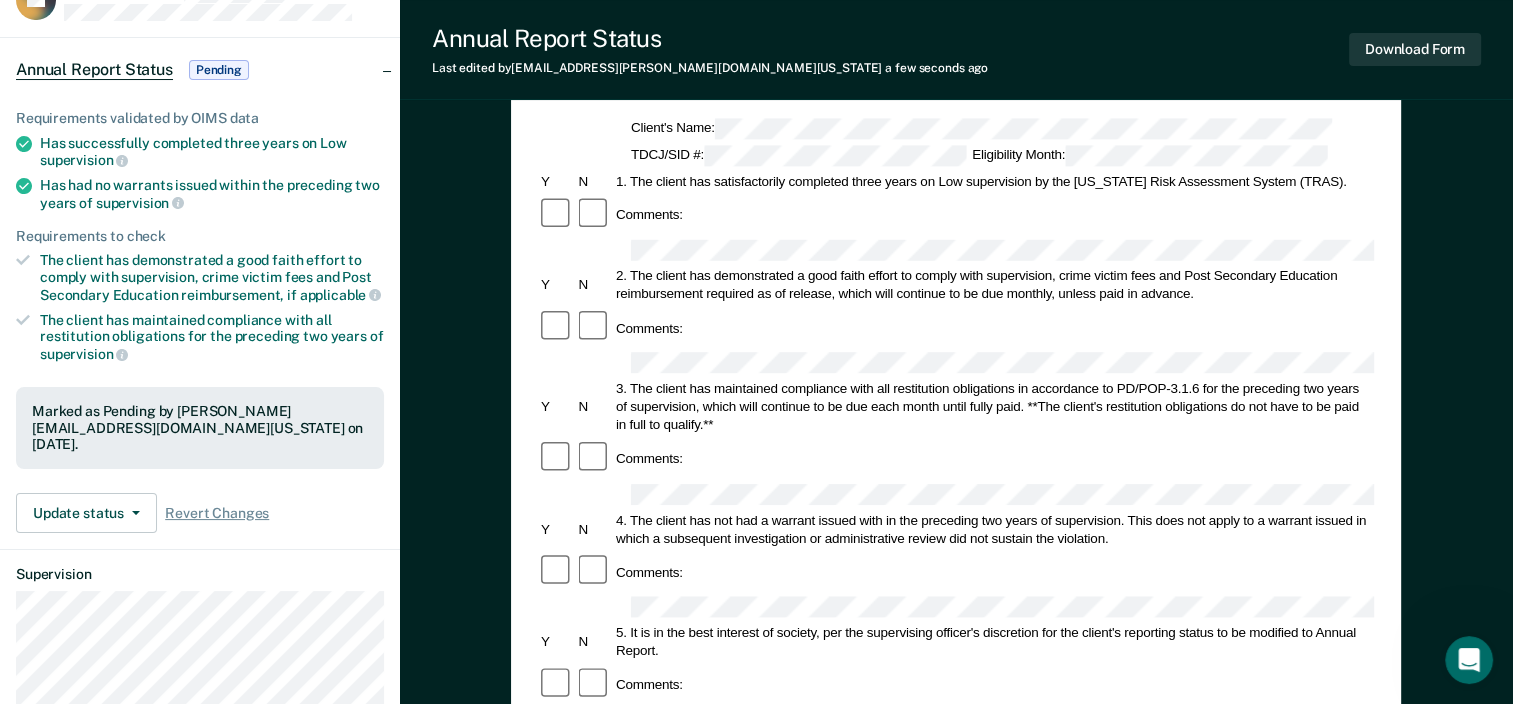 scroll, scrollTop: 200, scrollLeft: 0, axis: vertical 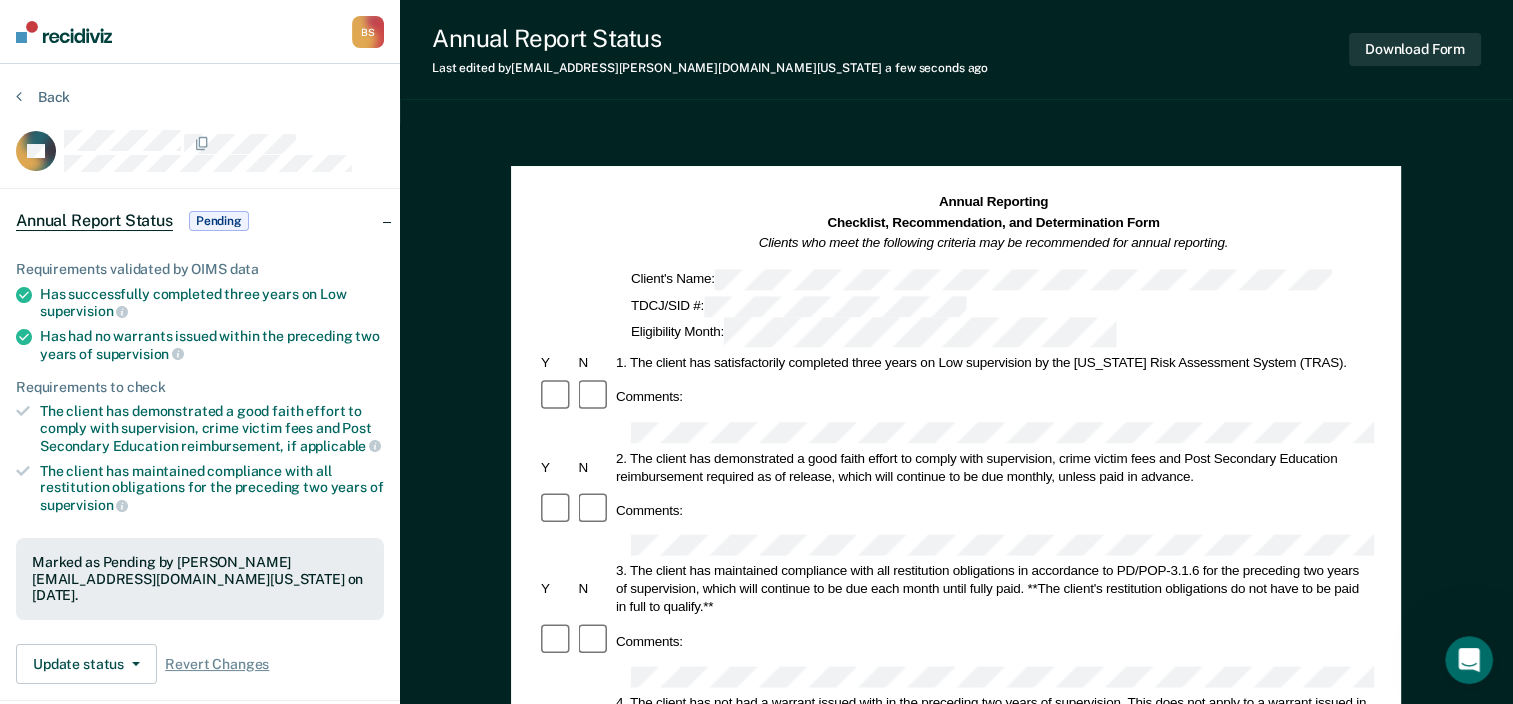 click on "Comments:" at bounding box center [956, 397] 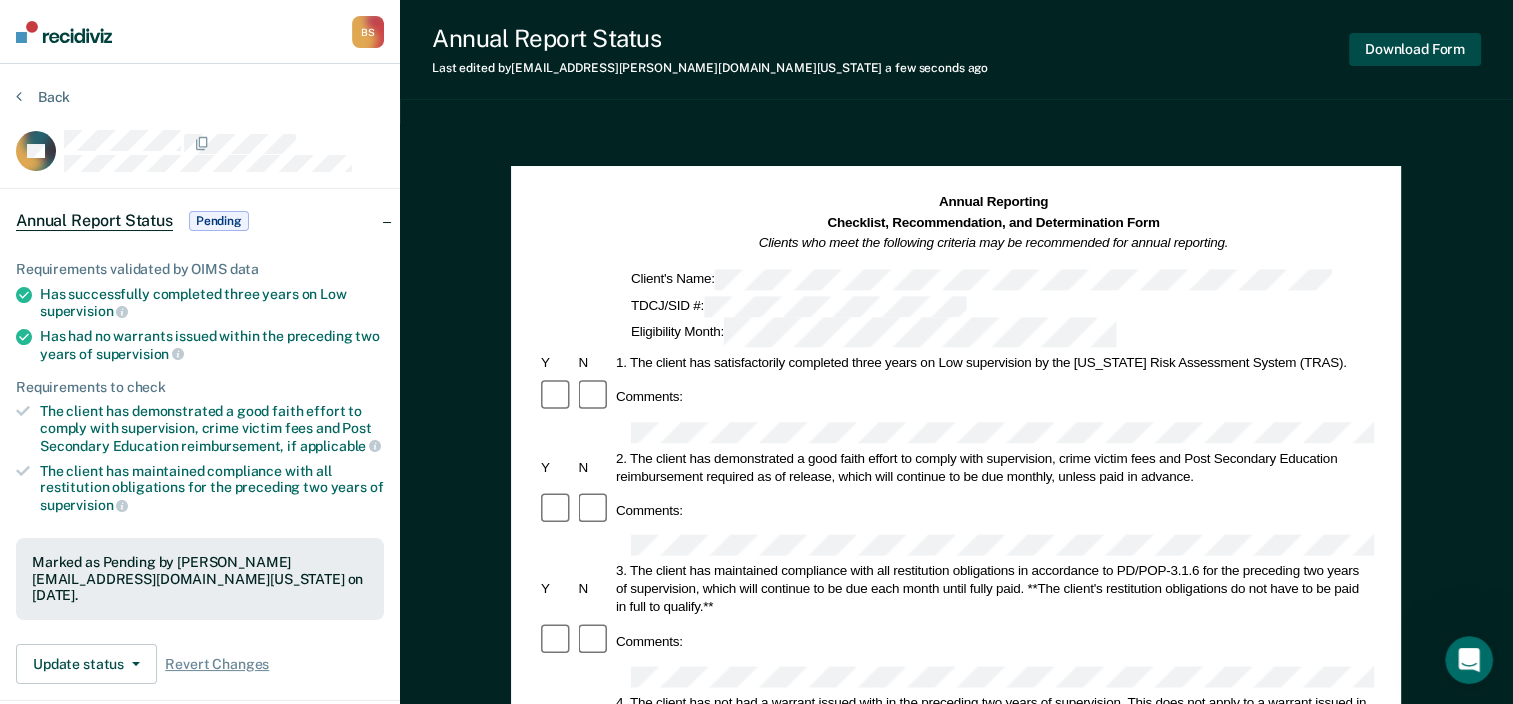 click on "Download Form" at bounding box center [1415, 49] 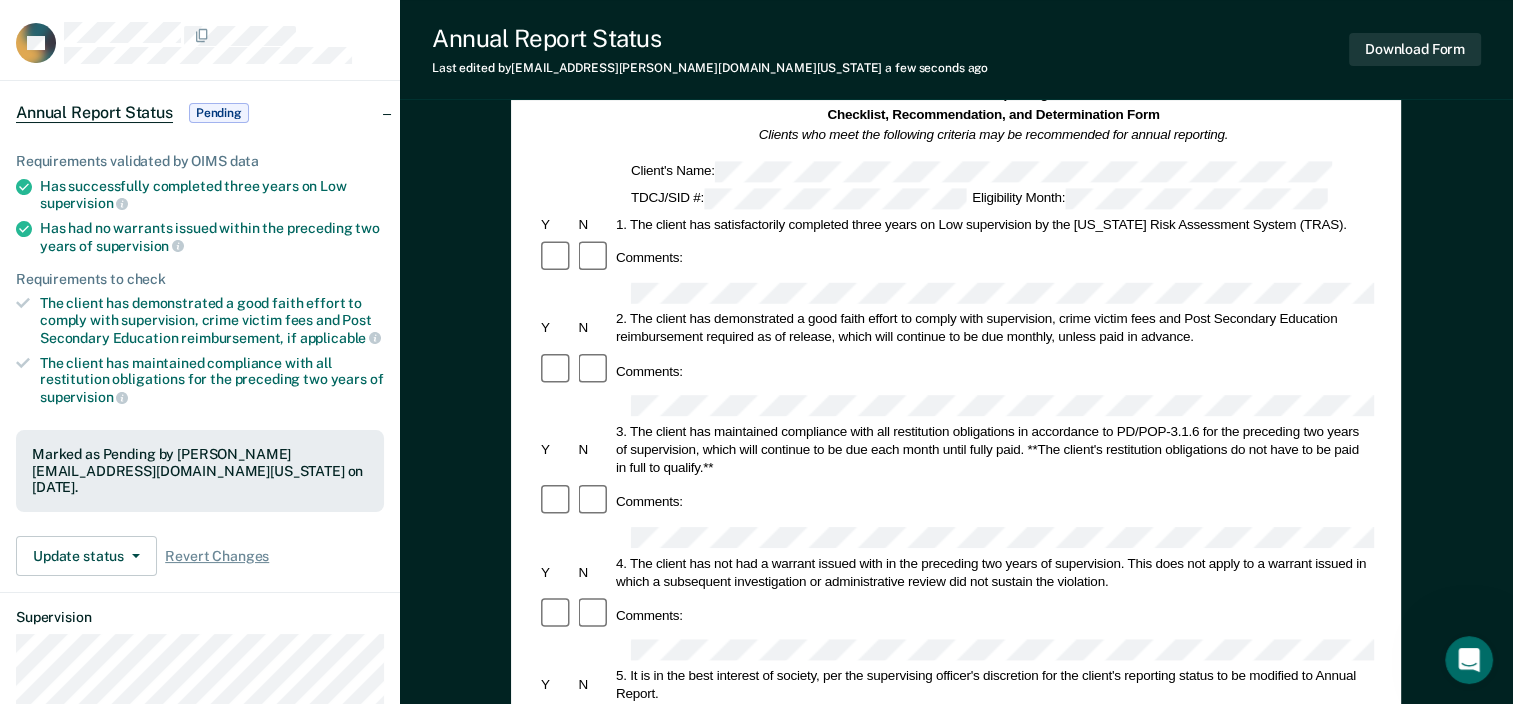 scroll, scrollTop: 0, scrollLeft: 0, axis: both 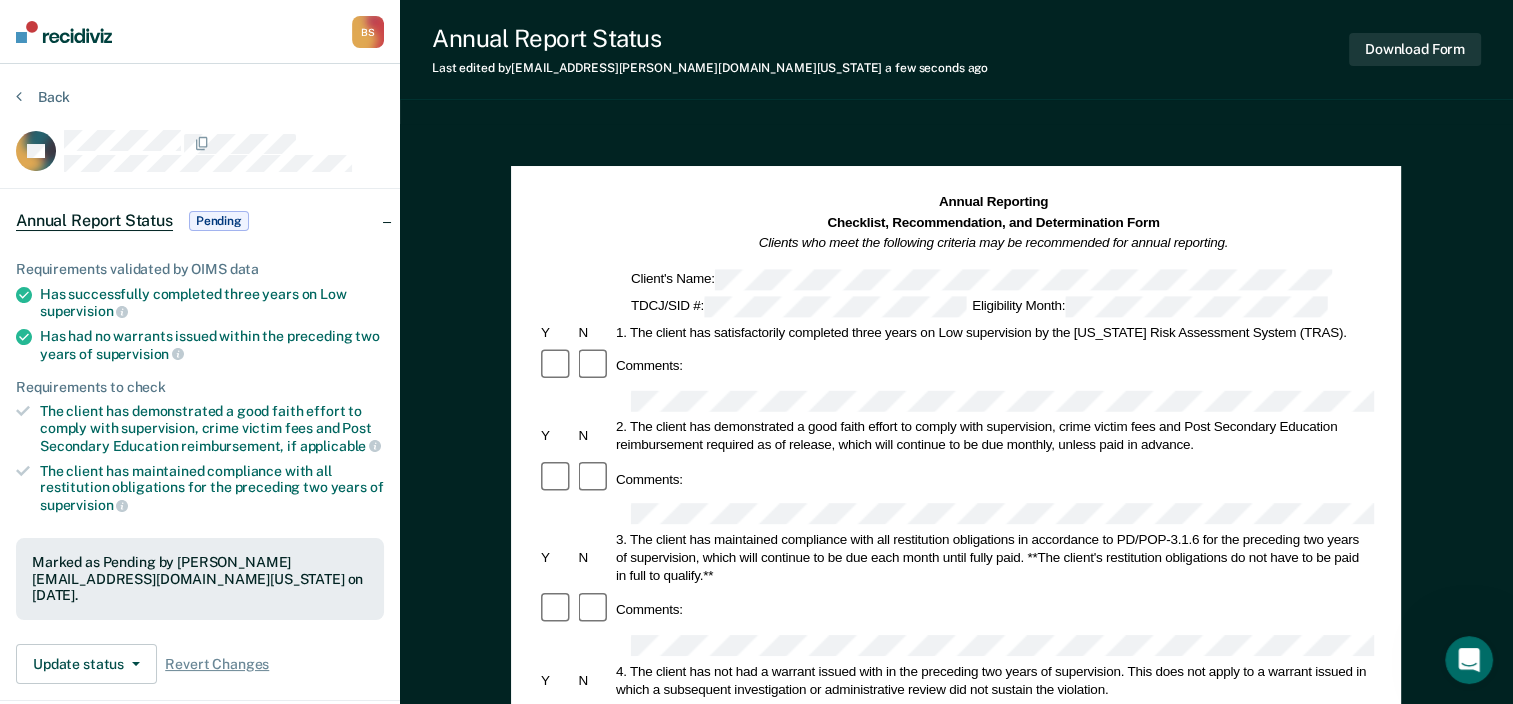 click on "Bianca Sobrevilla B S Profile How it works Log Out" at bounding box center (200, 32) 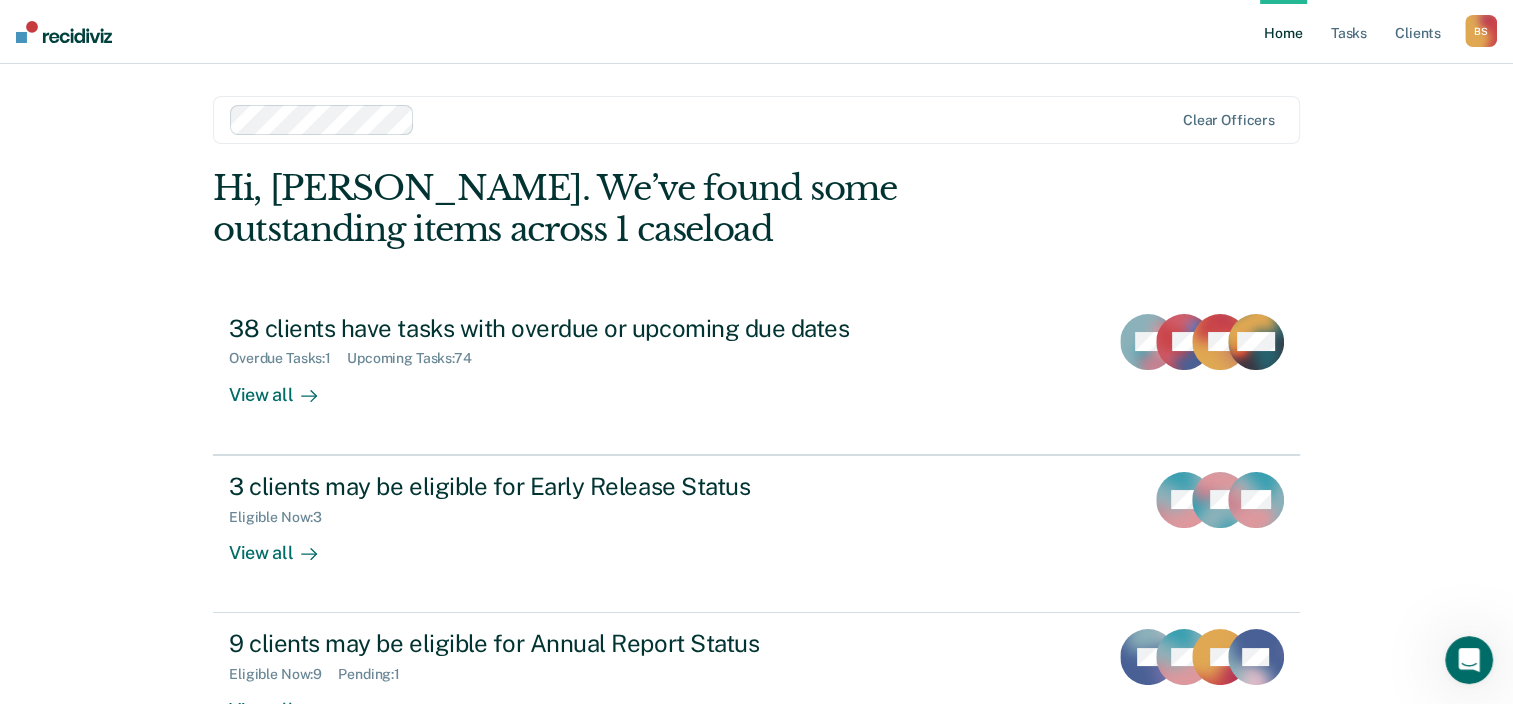 scroll, scrollTop: 0, scrollLeft: 0, axis: both 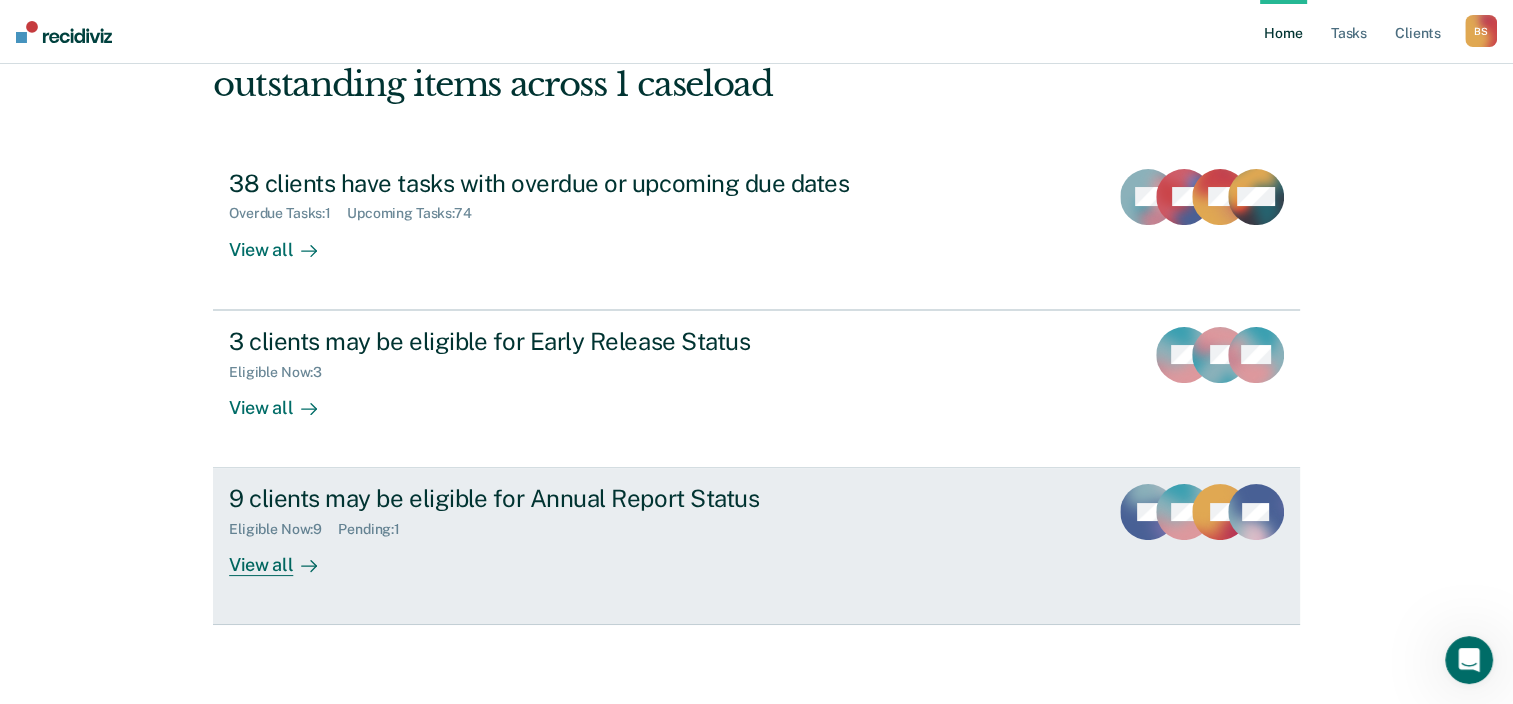 click on "Eligible Now :  9 Pending :  1" at bounding box center [580, 525] 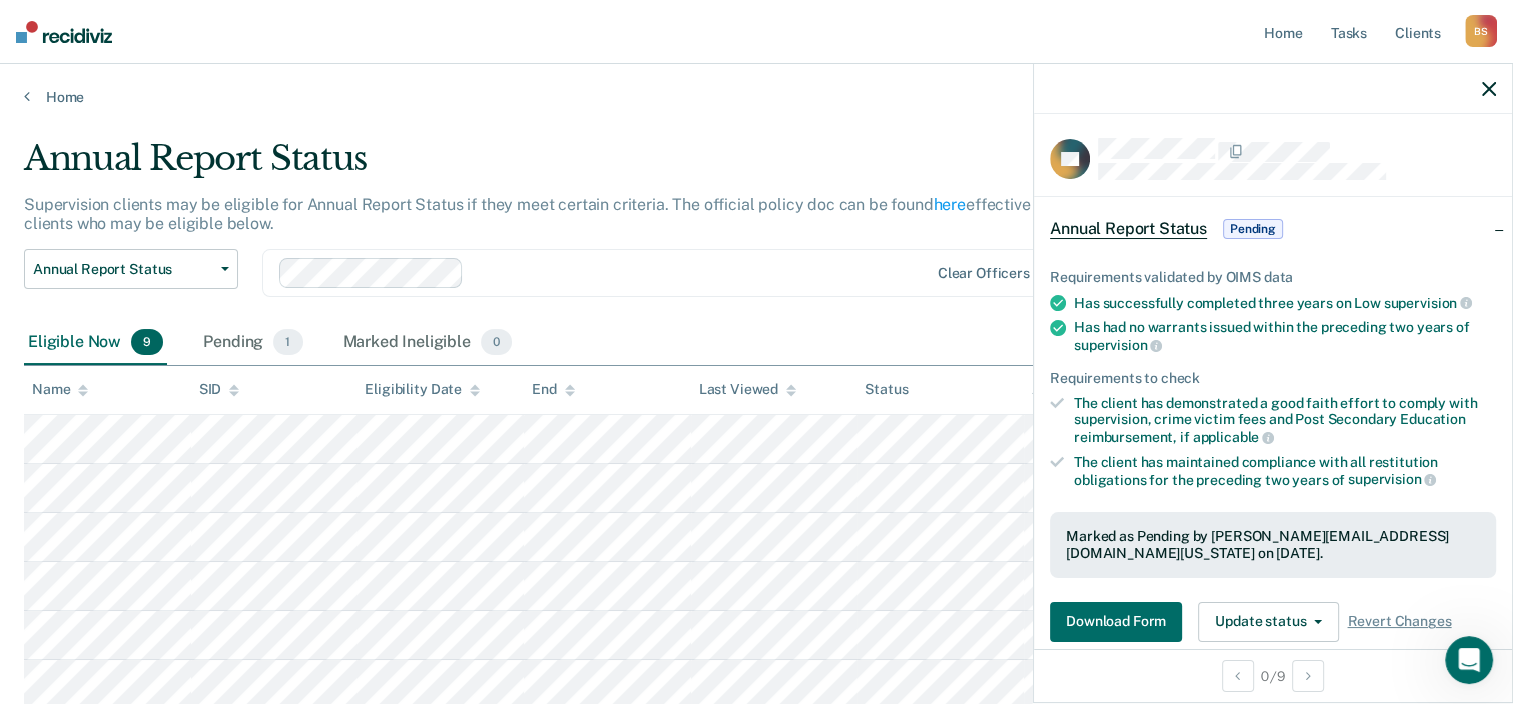 click on "Annual Report Status" at bounding box center [591, 166] 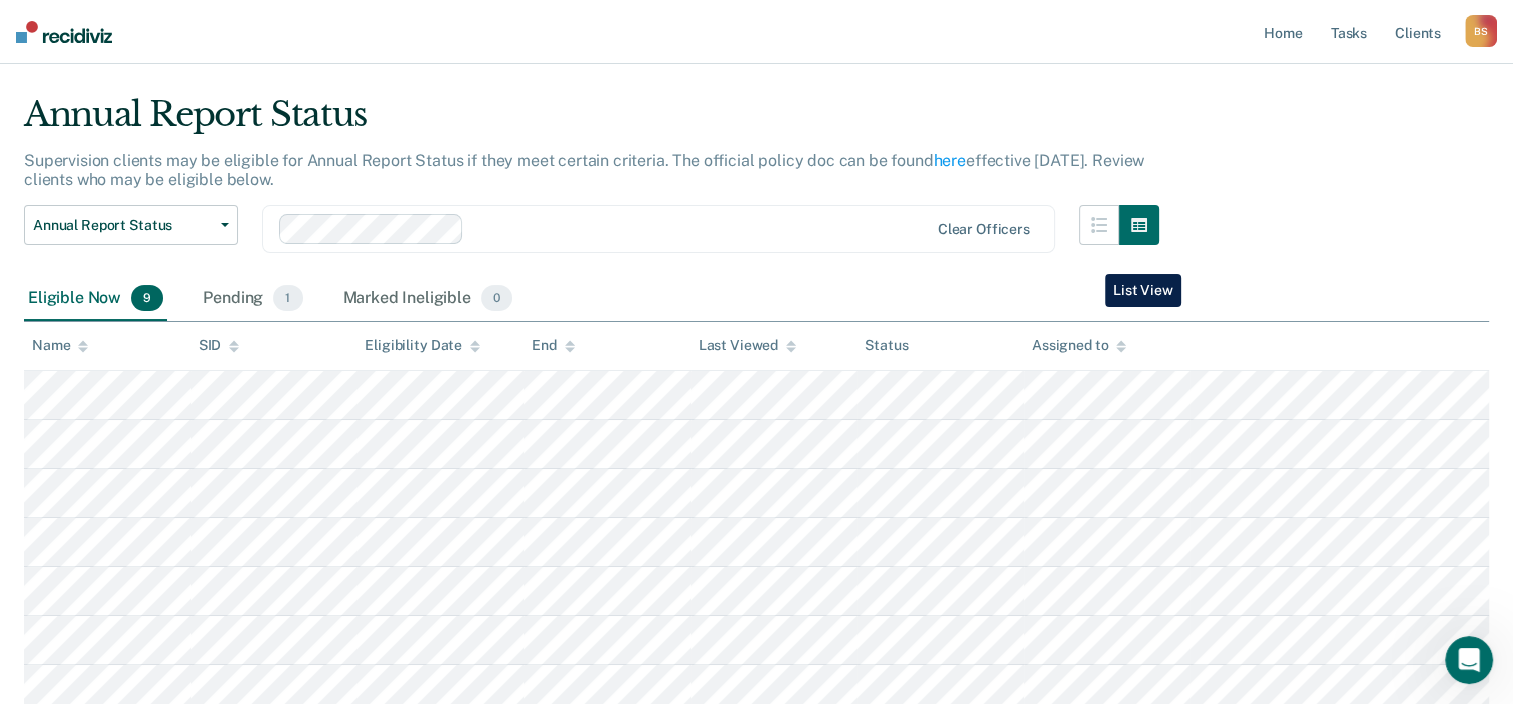 scroll, scrollTop: 0, scrollLeft: 0, axis: both 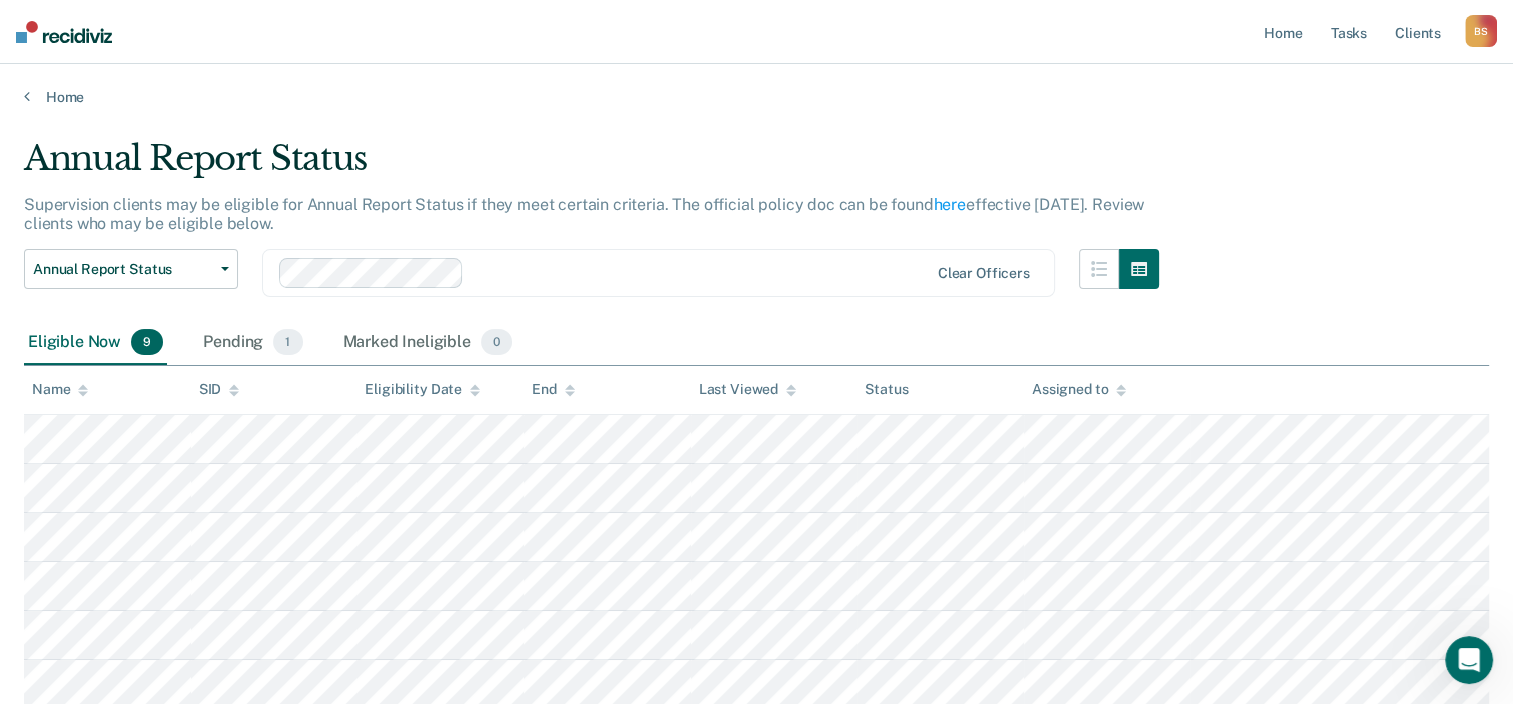 click on "B S" at bounding box center (1481, 31) 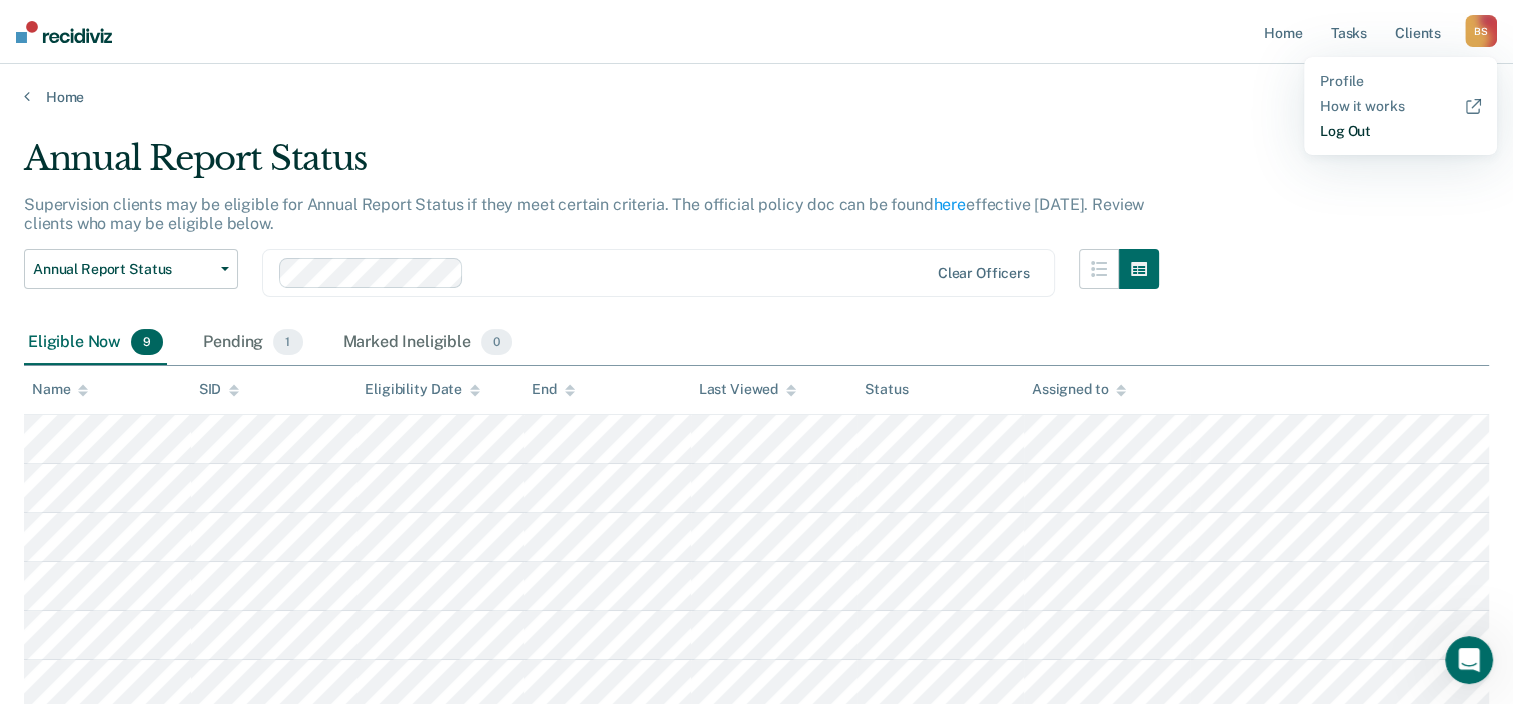 click on "Log Out" at bounding box center (1400, 131) 